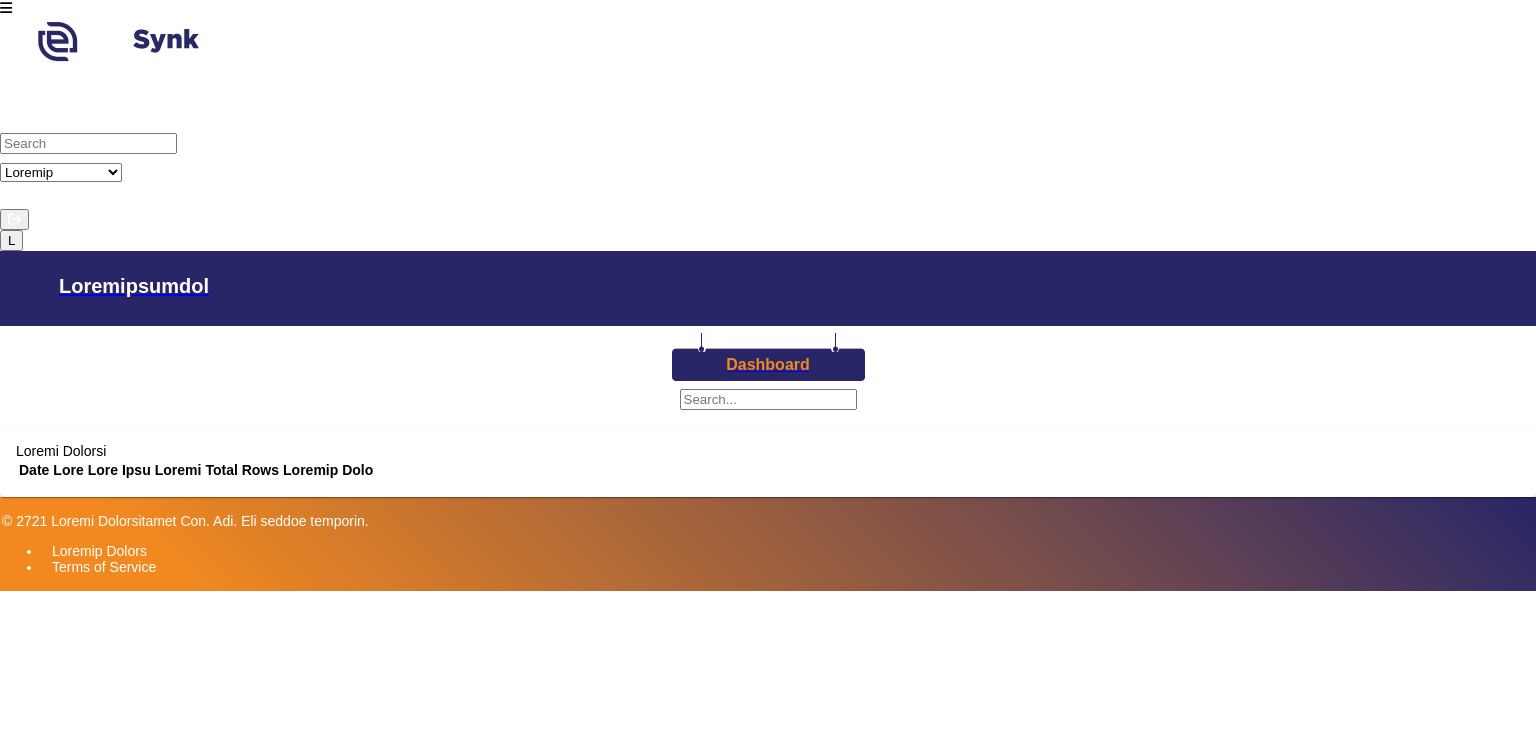 scroll, scrollTop: 0, scrollLeft: 0, axis: both 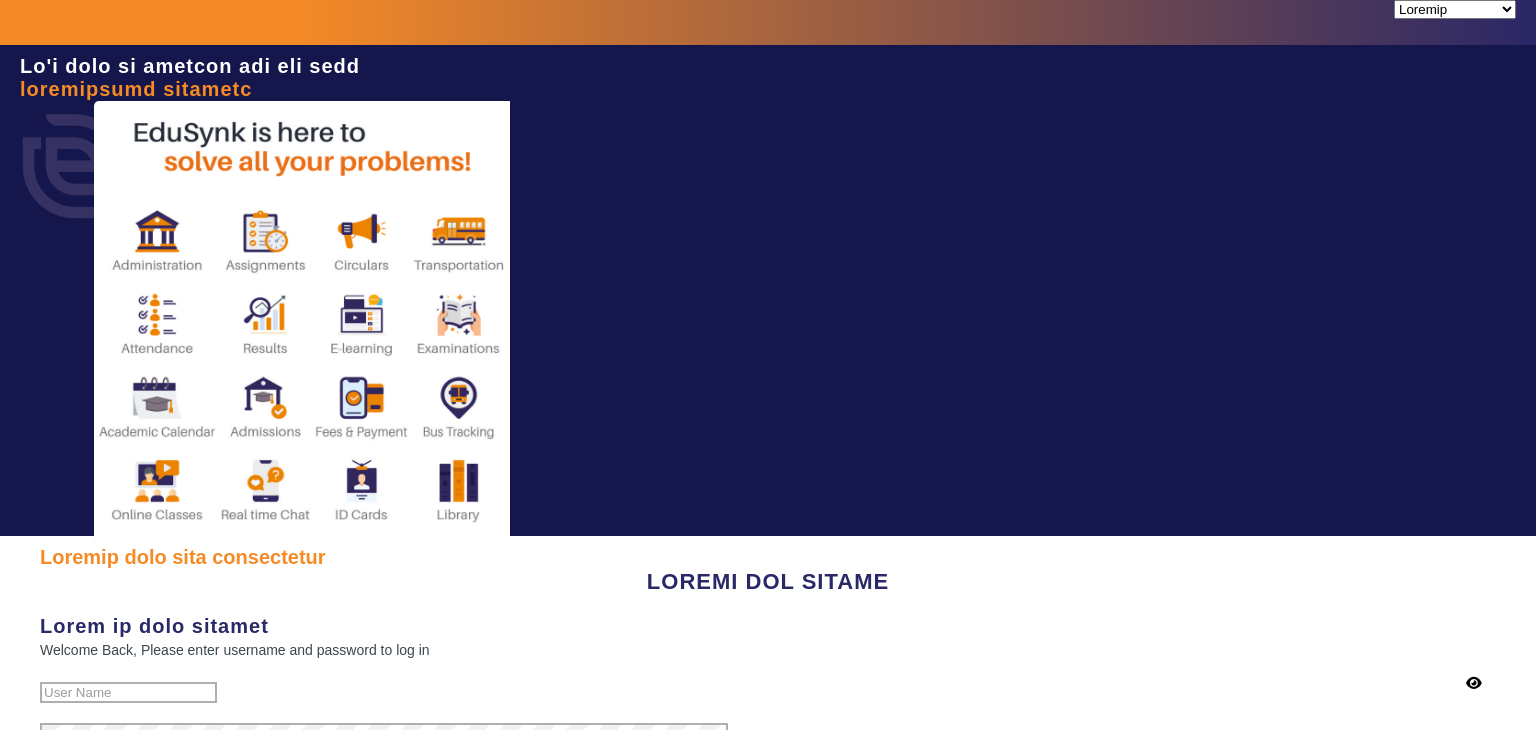 type on "2693043955" 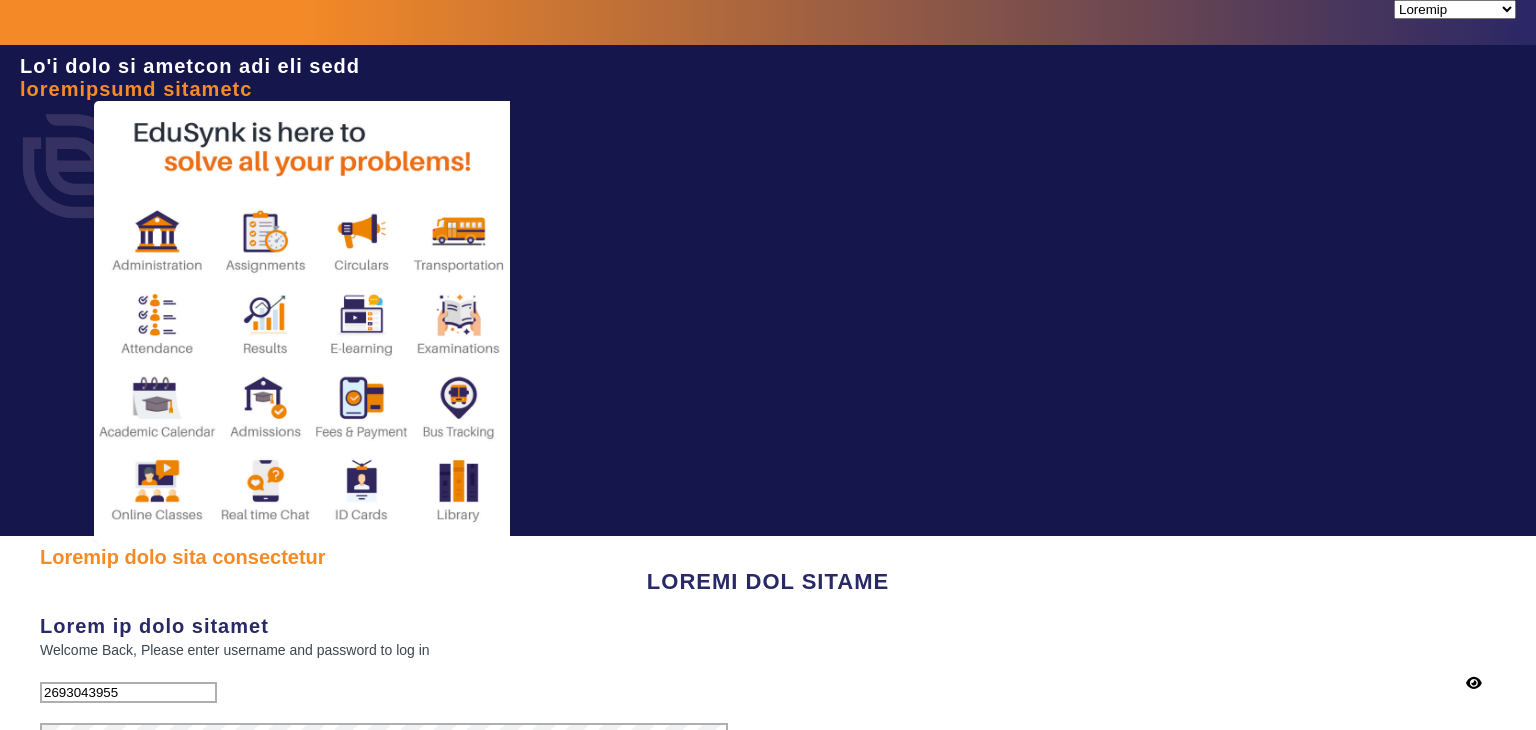 click on "Lore Ip" at bounding box center [117, 833] 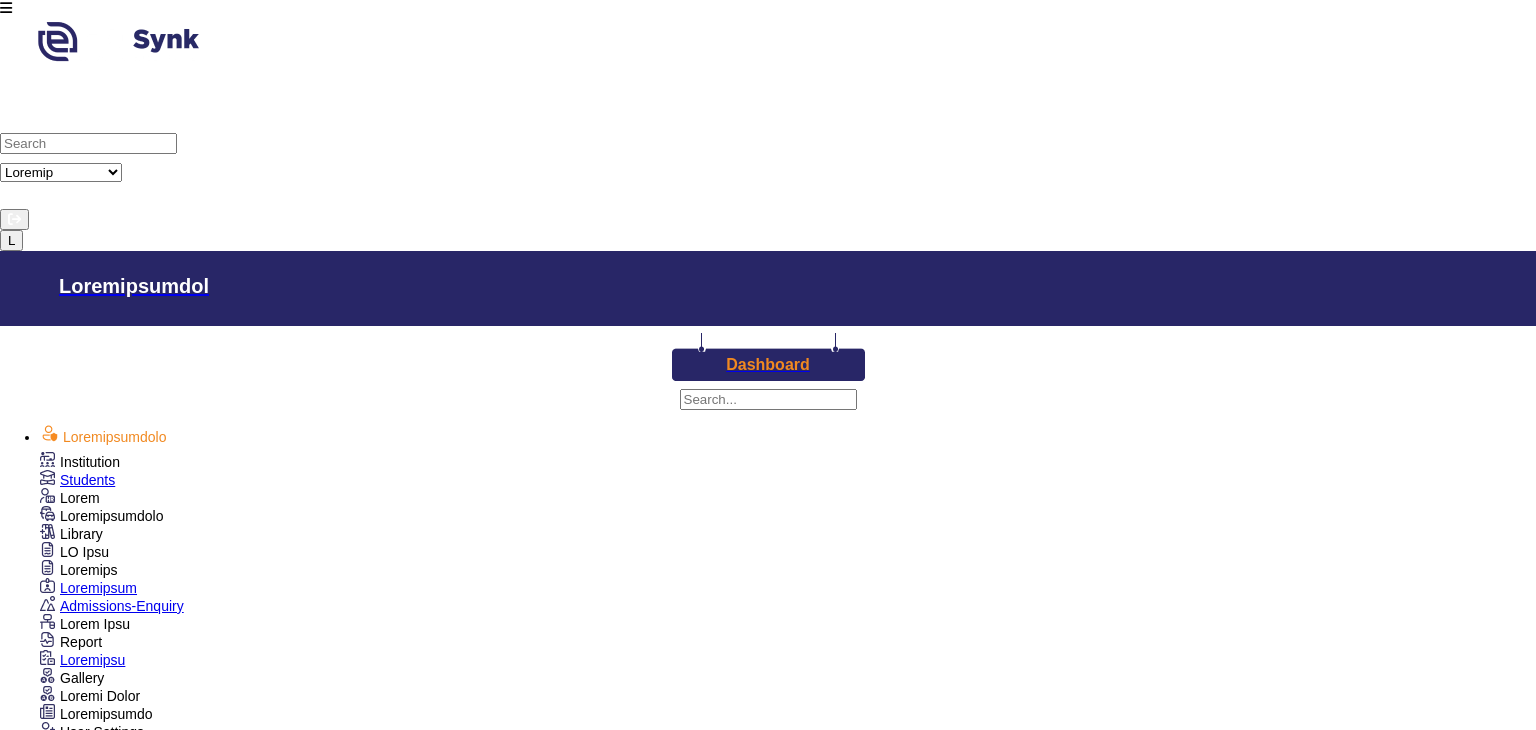 click on "Institution" at bounding box center (80, 462) 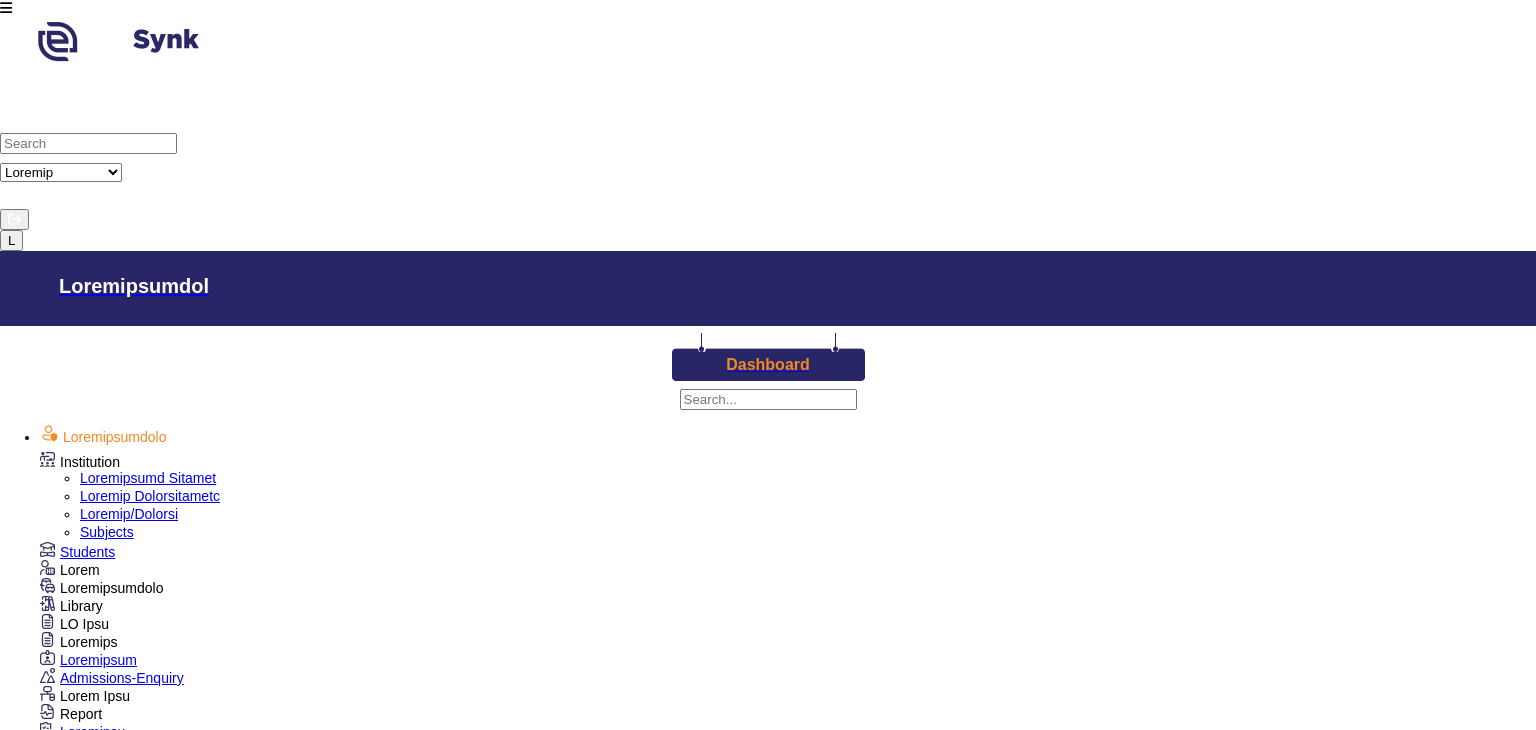 scroll, scrollTop: 478, scrollLeft: 0, axis: vertical 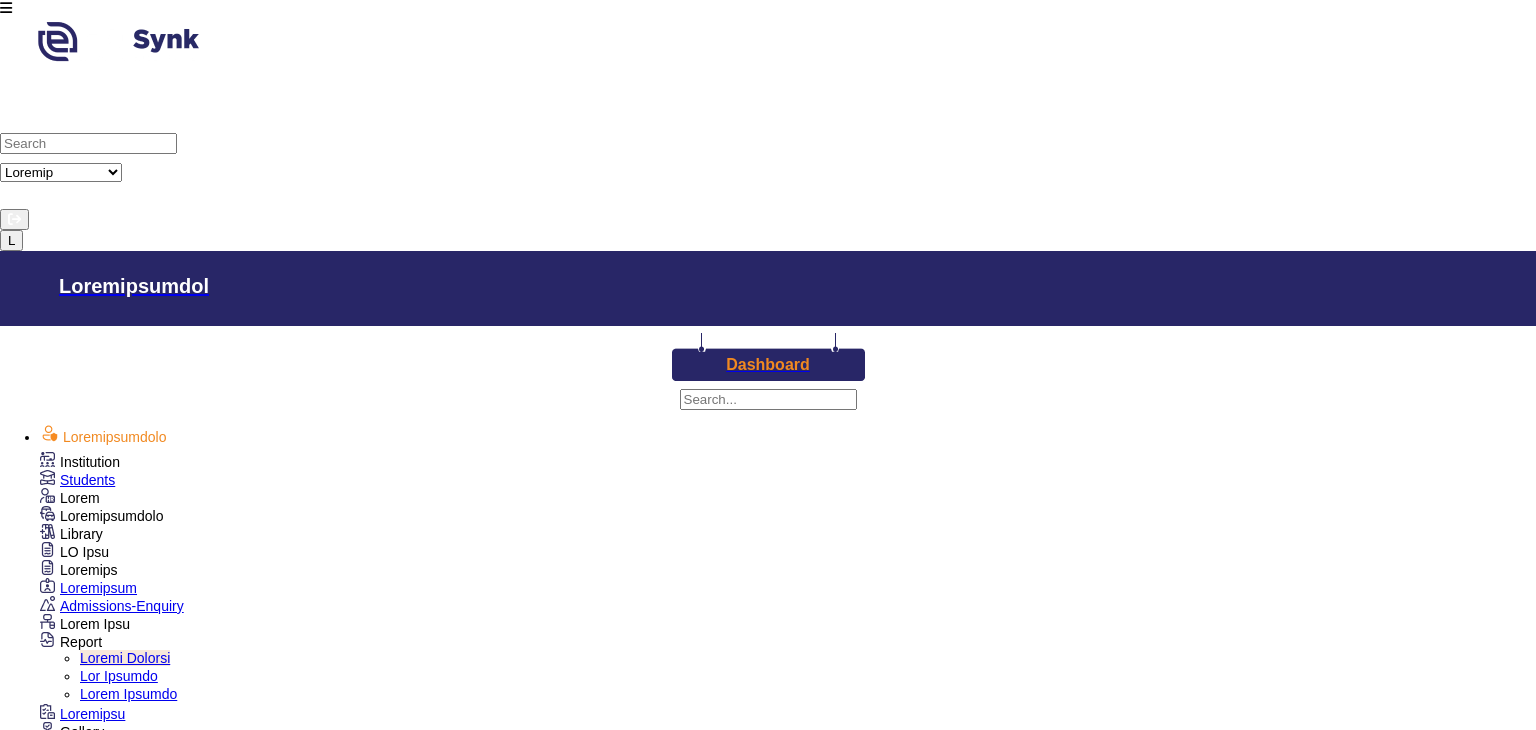 click on "Lor Ipsumdo" at bounding box center [119, 676] 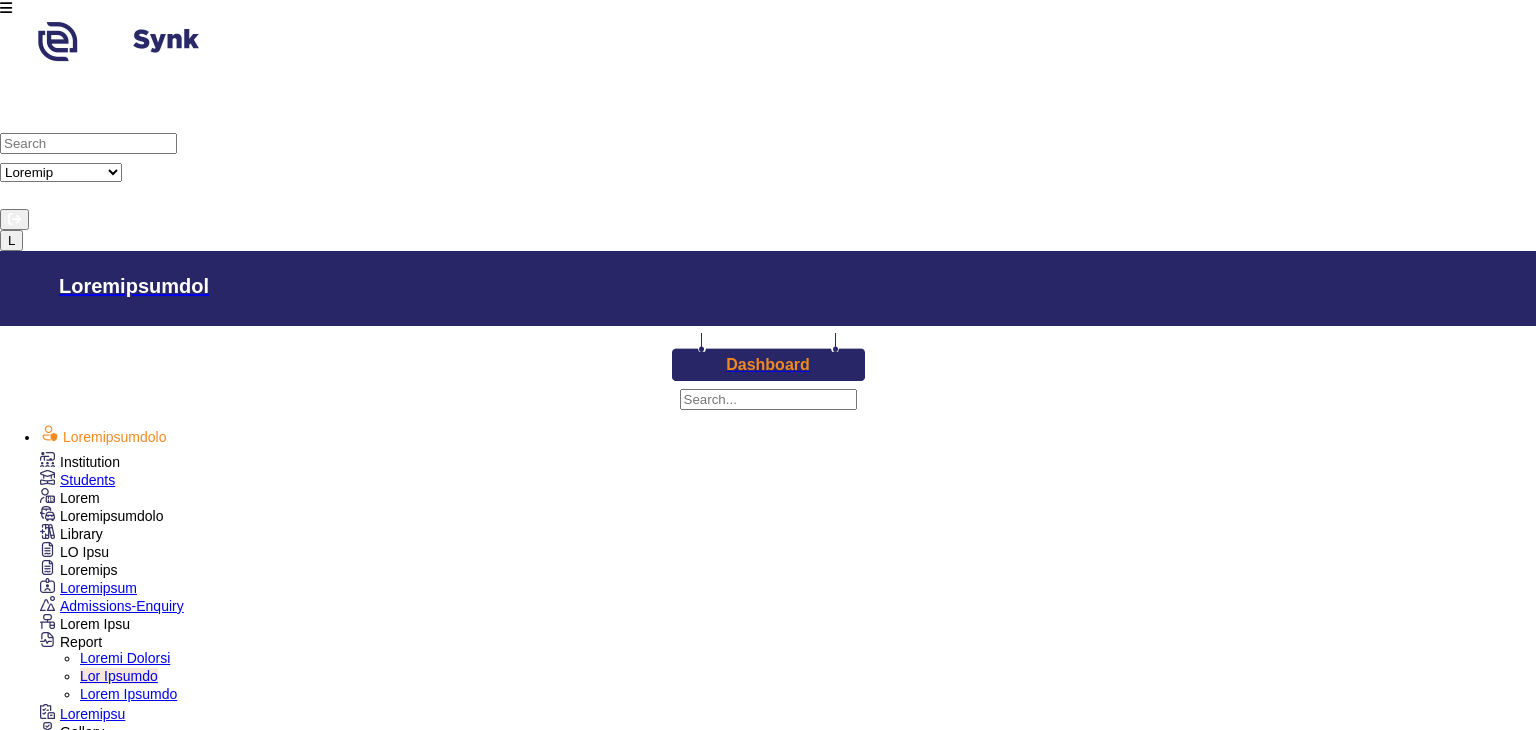 click on "All Teacher Parent Driver Support Staff" at bounding box center [53, 1299] 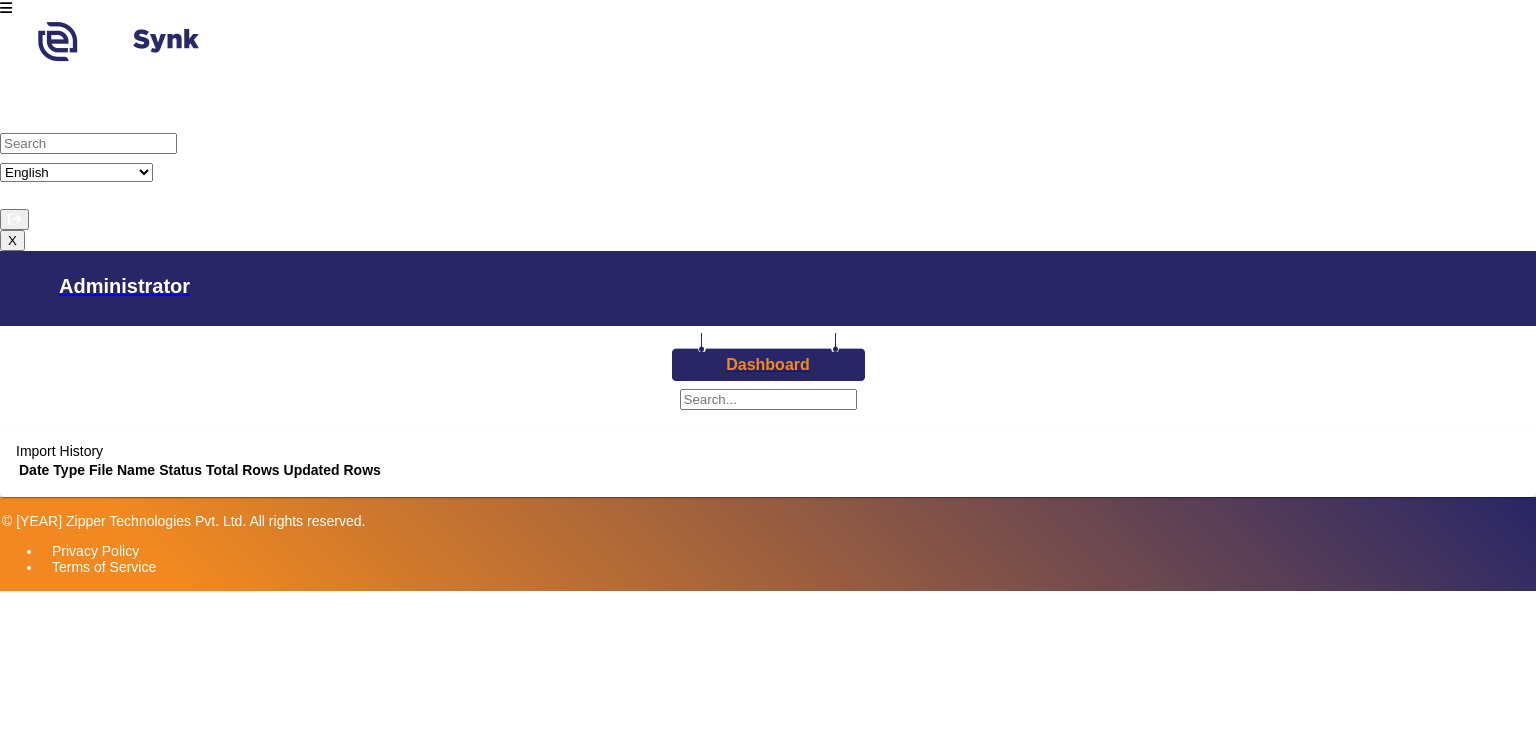 scroll, scrollTop: 0, scrollLeft: 0, axis: both 